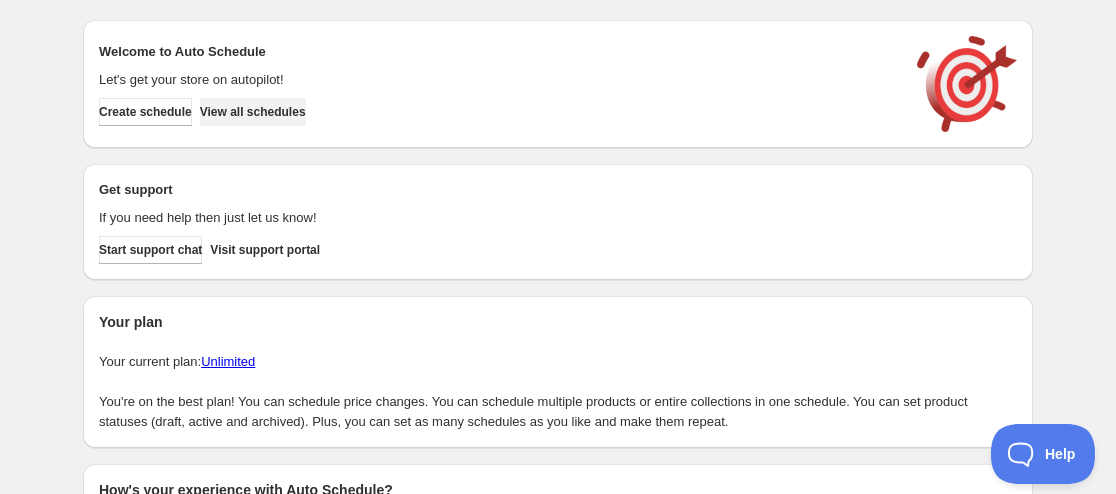 scroll, scrollTop: 0, scrollLeft: 0, axis: both 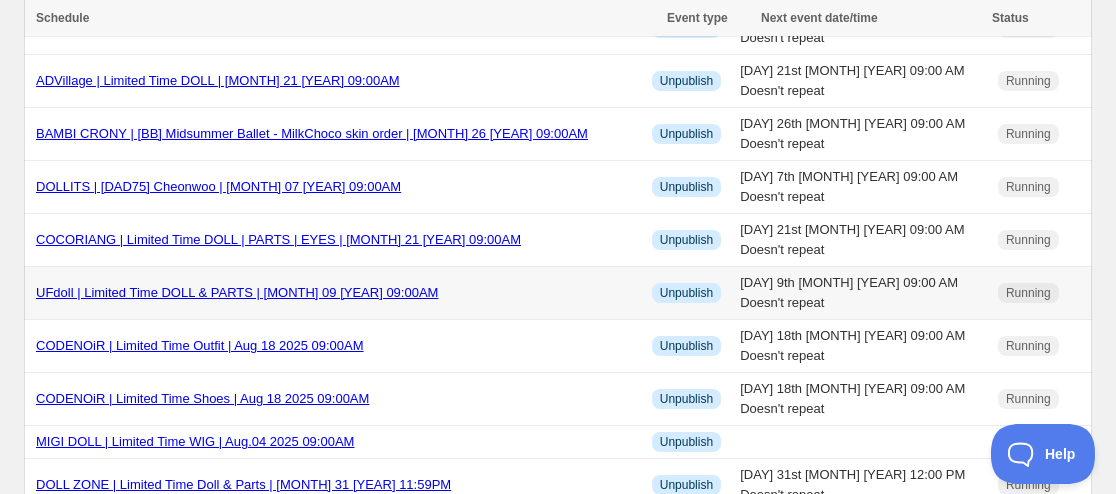 click on "UFdoll | Limited Time DOLL & PARTS | [MONTH] 09 [YEAR] 09:00AM" at bounding box center [237, 292] 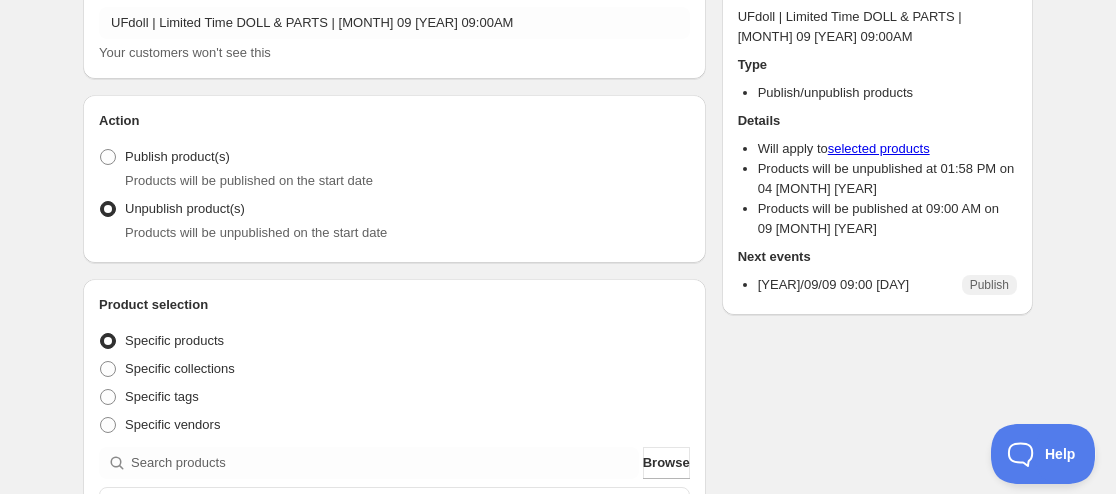 scroll, scrollTop: 100, scrollLeft: 0, axis: vertical 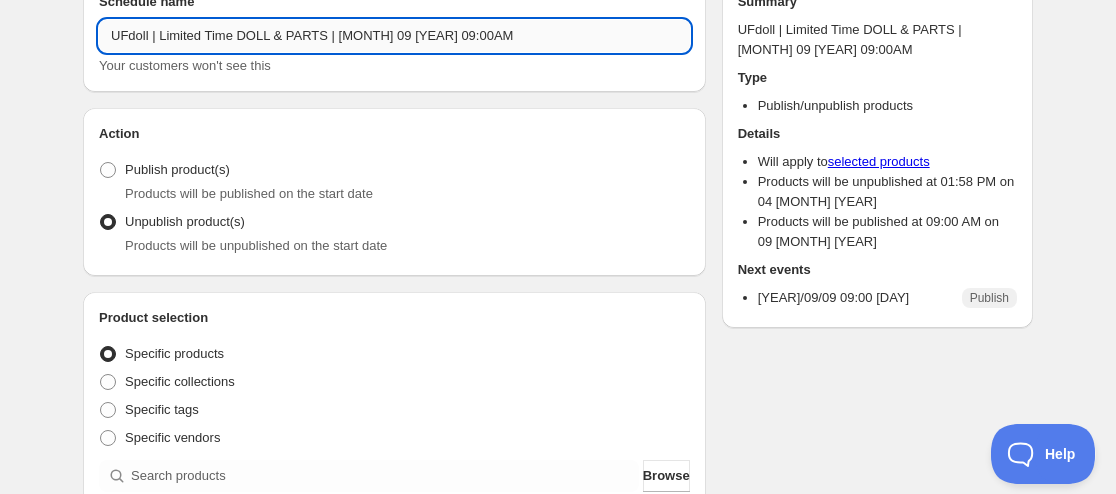 click on "UFdoll | Limited Time DOLL & PARTS | [MONTH] 09 [YEAR] 09:00AM" at bounding box center (394, 36) 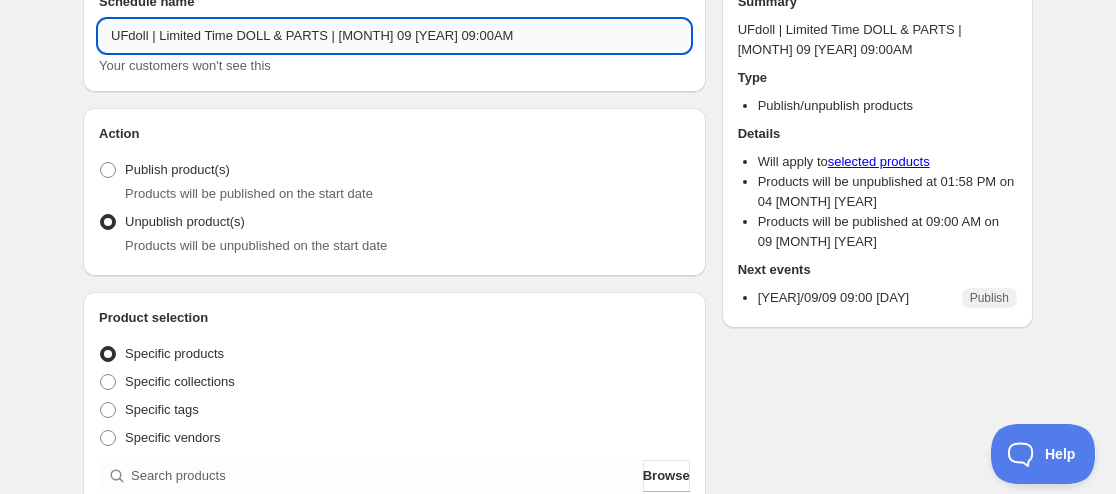 drag, startPoint x: 401, startPoint y: 28, endPoint x: 330, endPoint y: 23, distance: 71.17584 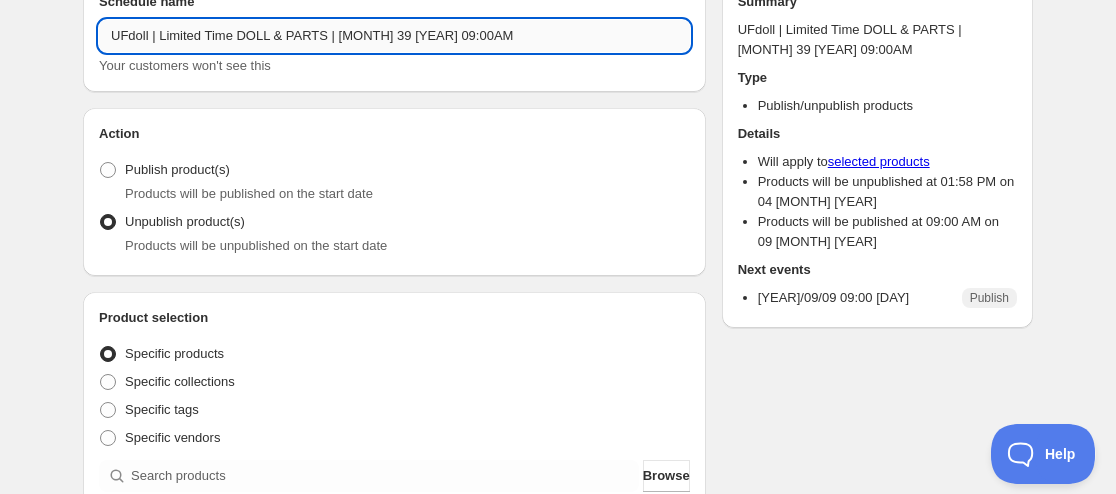 drag, startPoint x: 386, startPoint y: 36, endPoint x: 373, endPoint y: 36, distance: 13 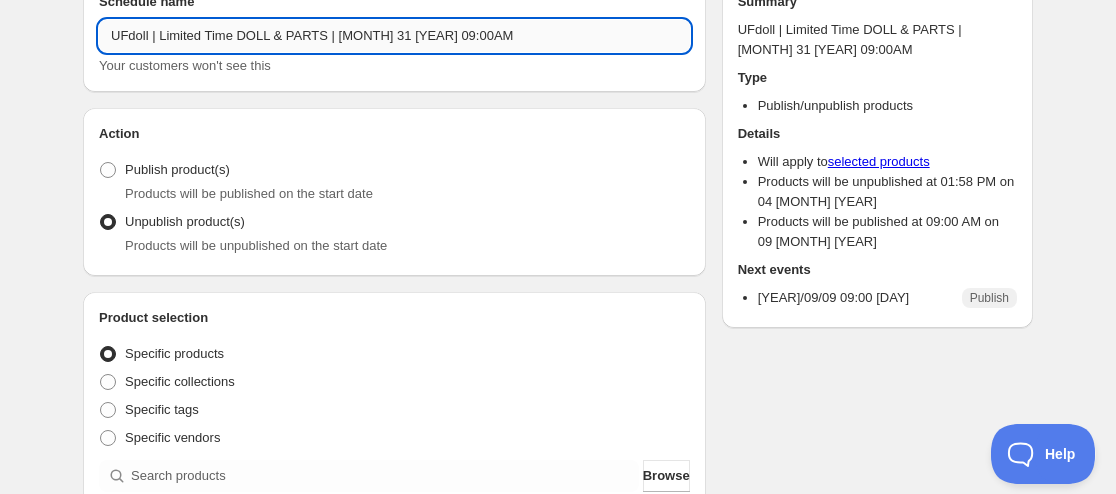 drag, startPoint x: 424, startPoint y: 38, endPoint x: 453, endPoint y: 33, distance: 29.427877 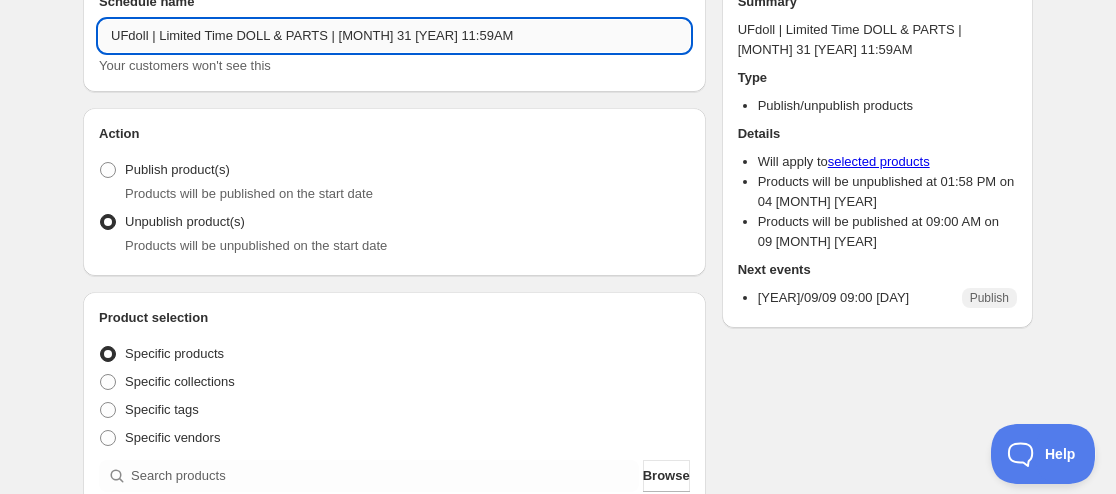 click on "UFdoll | Limited Time DOLL & PARTS | [MONTH] 31 [YEAR] 11:59AM" at bounding box center (394, 36) 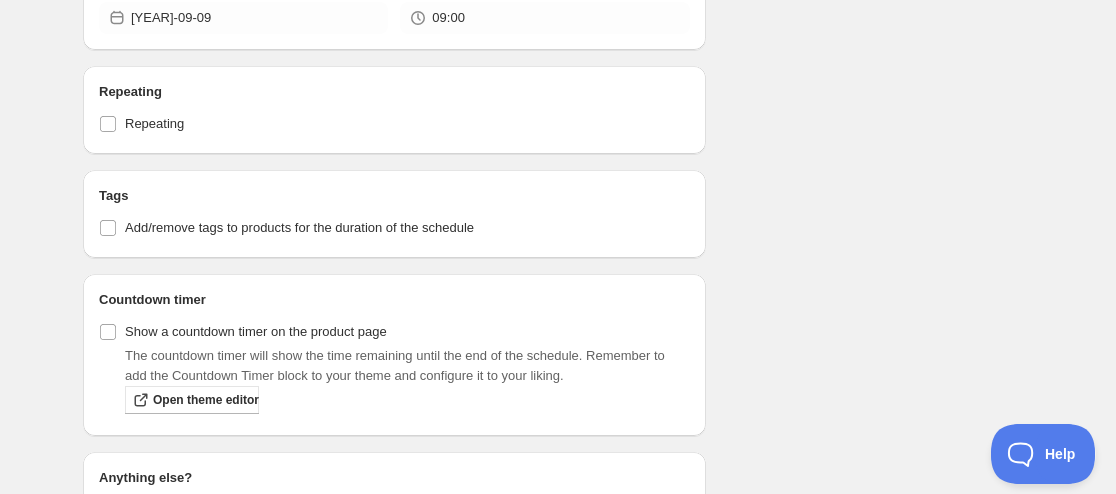 scroll, scrollTop: 1400, scrollLeft: 0, axis: vertical 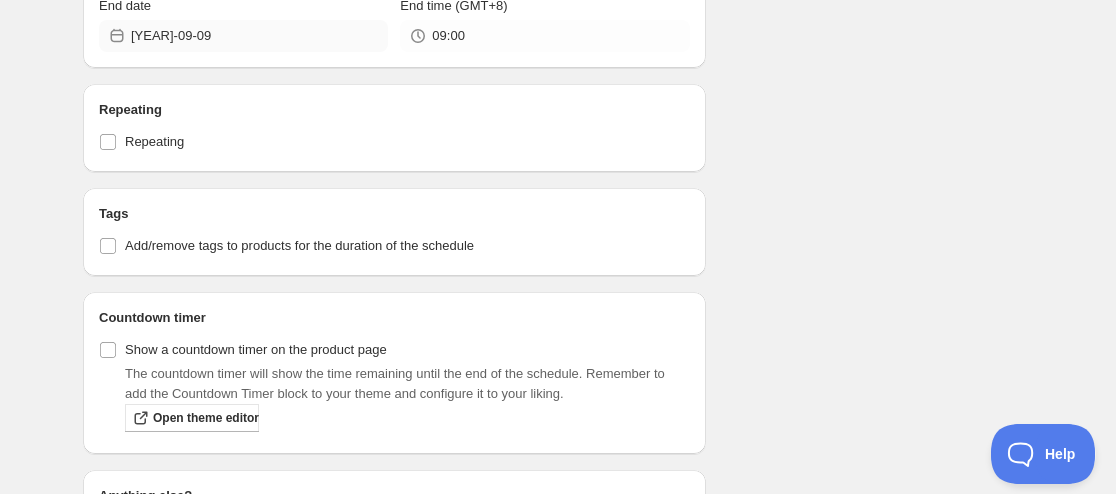 type on "UFdoll | Limited Time DOLL & PARTS | [MONTH] 31 [YEAR] 11:59PM" 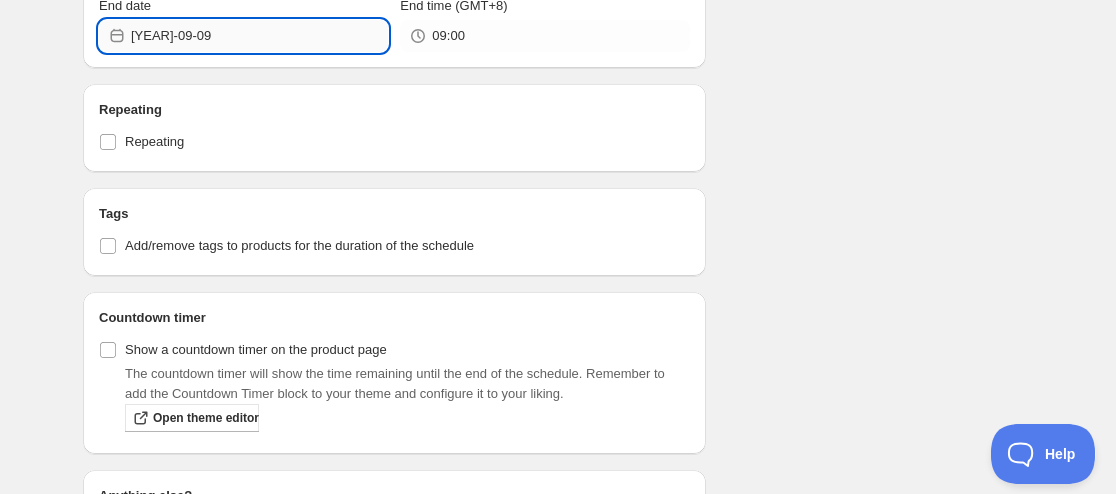 click on "[YEAR]-09-09" at bounding box center [259, 36] 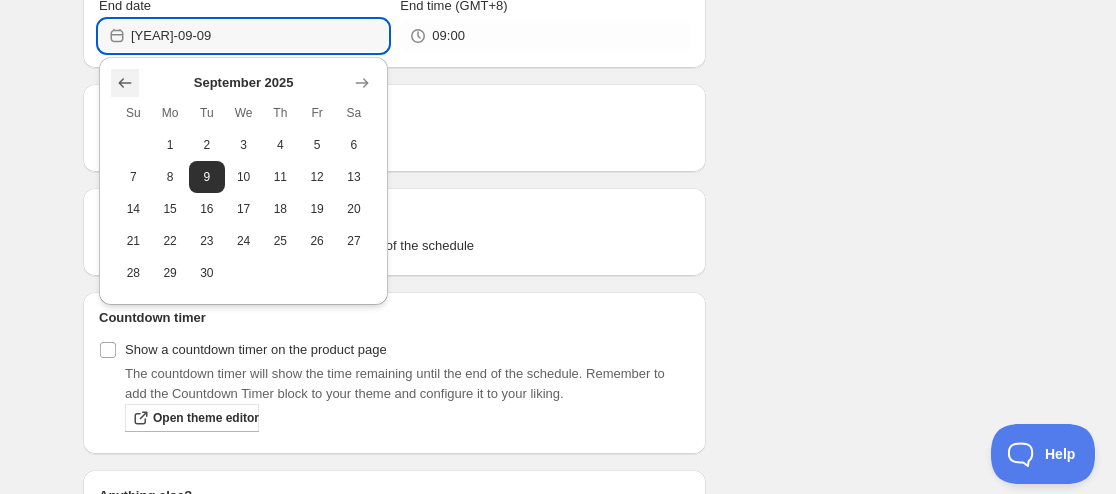 click at bounding box center [125, 83] 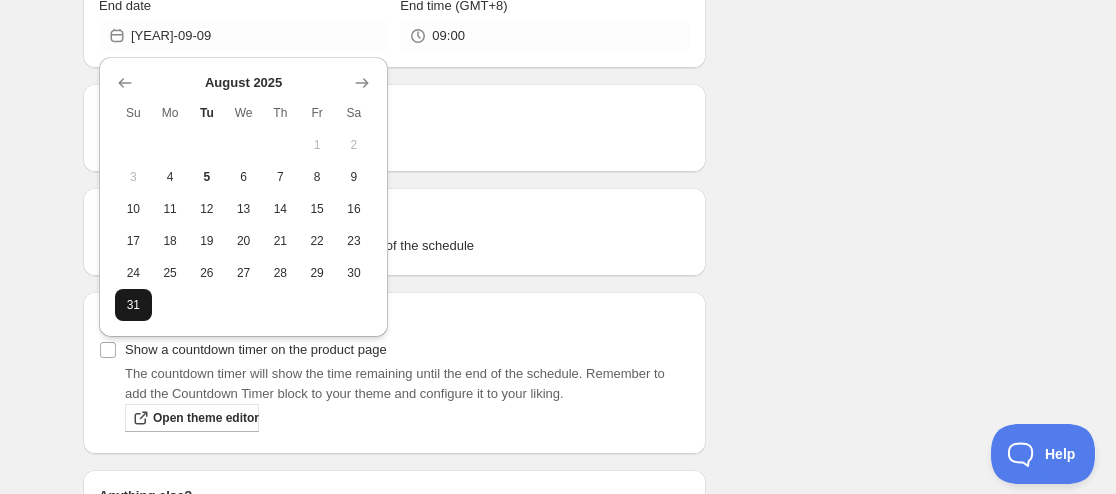 click on "31" at bounding box center [133, 305] 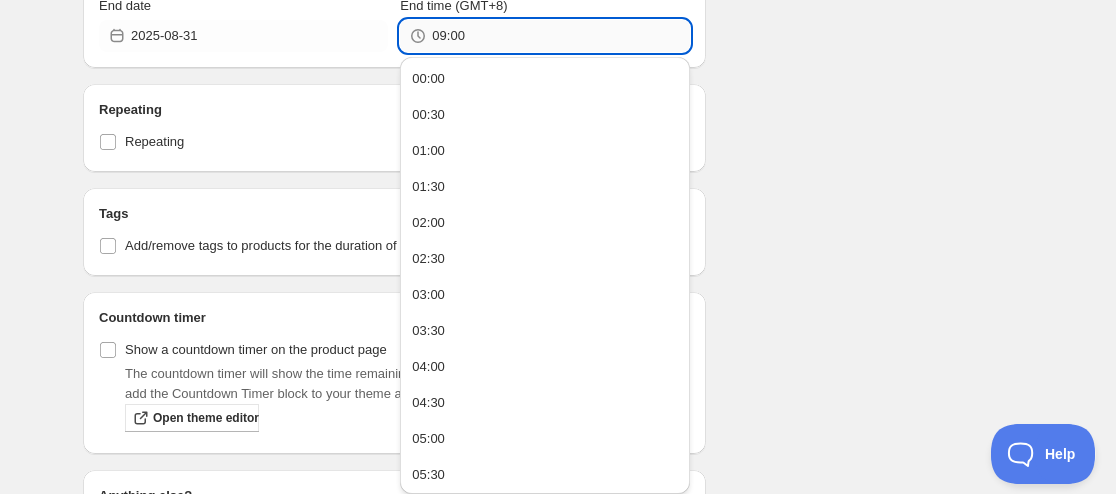 click on "09:00" at bounding box center [560, 36] 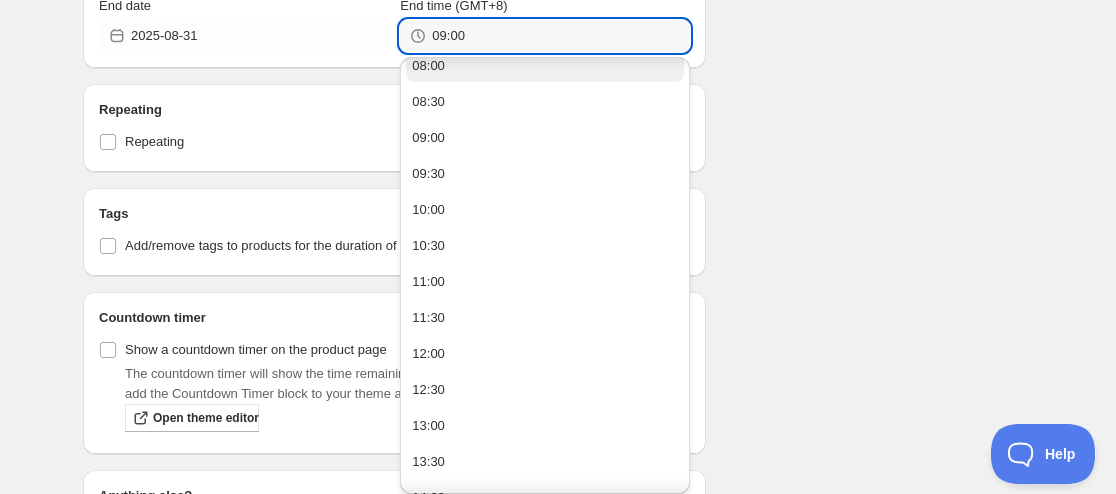 scroll, scrollTop: 800, scrollLeft: 0, axis: vertical 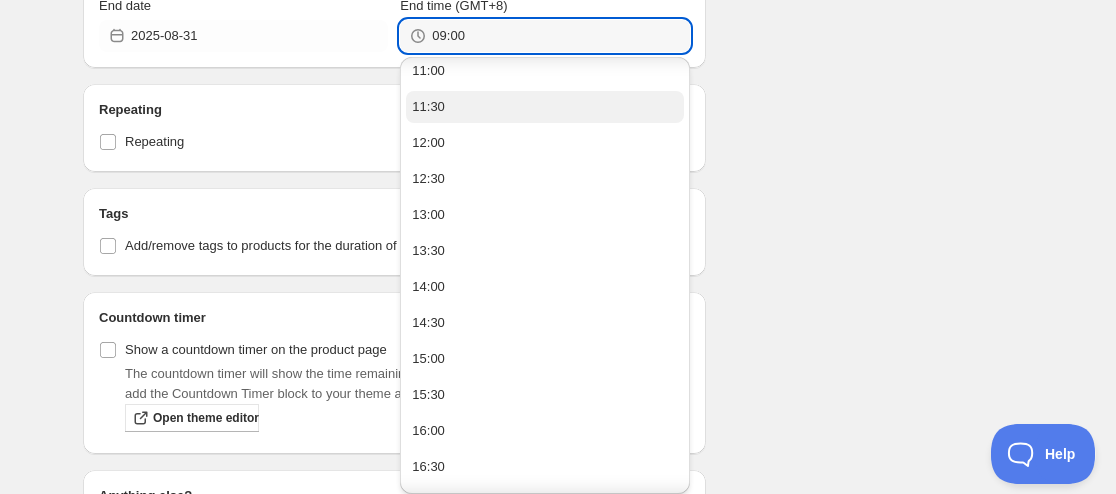 click on "11:30" at bounding box center (428, 107) 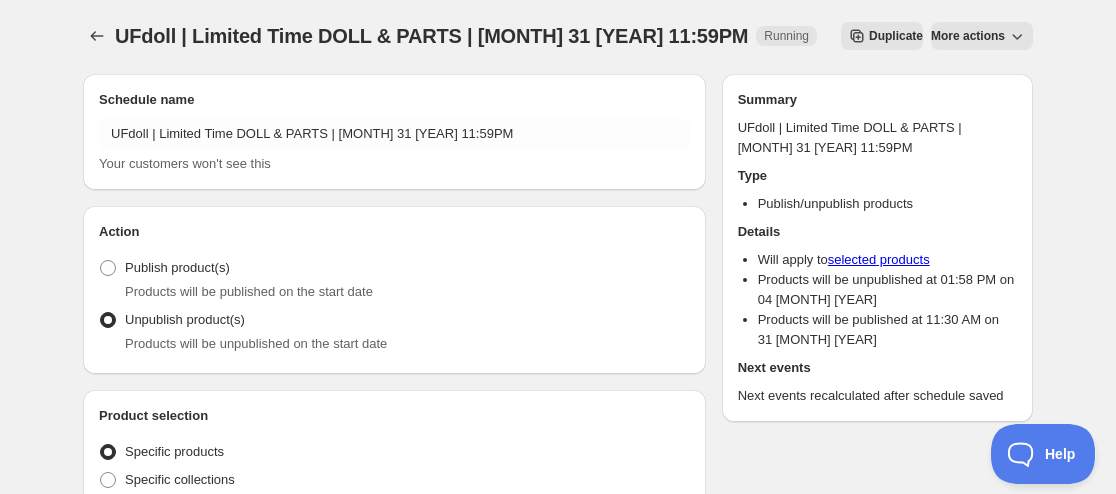 scroll, scrollTop: 0, scrollLeft: 0, axis: both 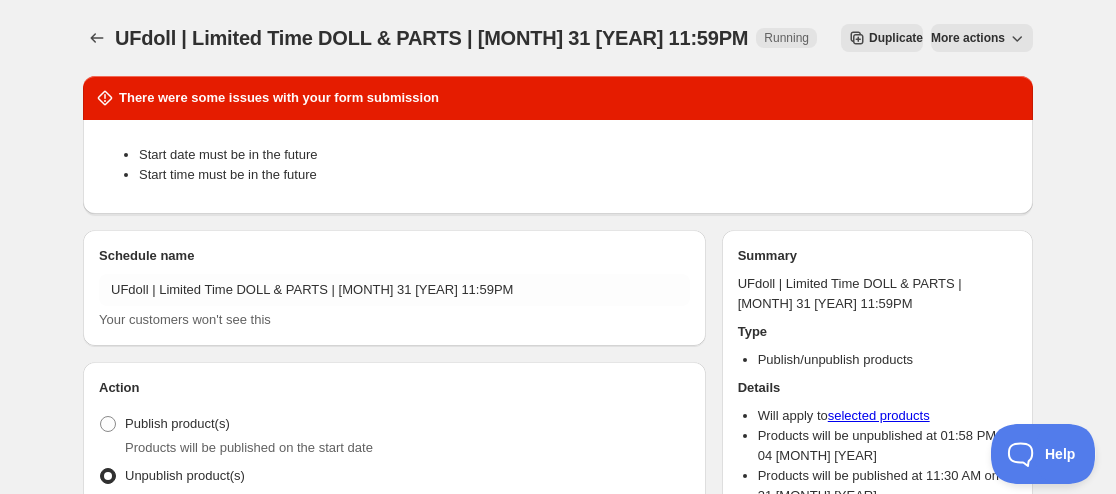click on "Duplicate" at bounding box center (896, 38) 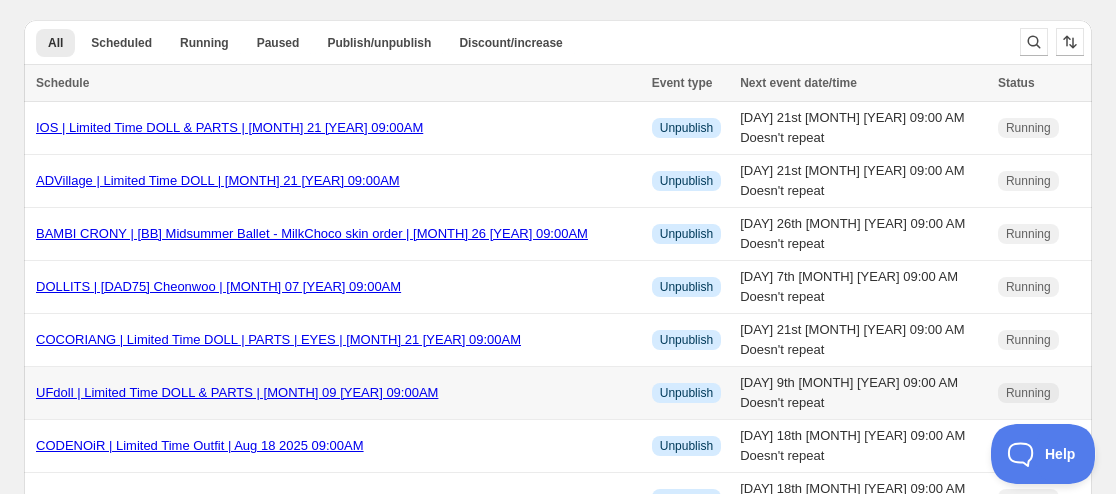 click on "UFdoll | Limited Time DOLL & PARTS | [MONTH] 09 [YEAR] 09:00AM" at bounding box center (237, 392) 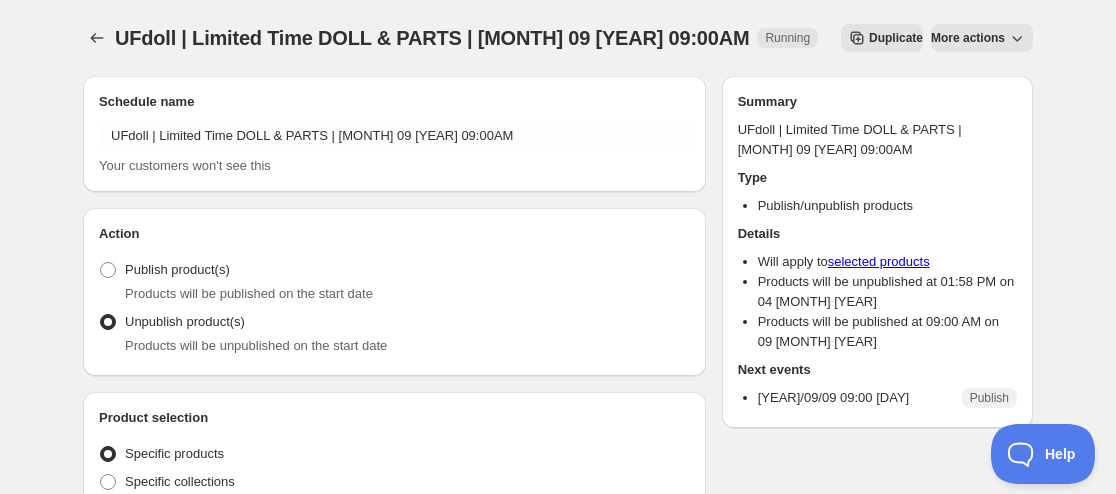 click 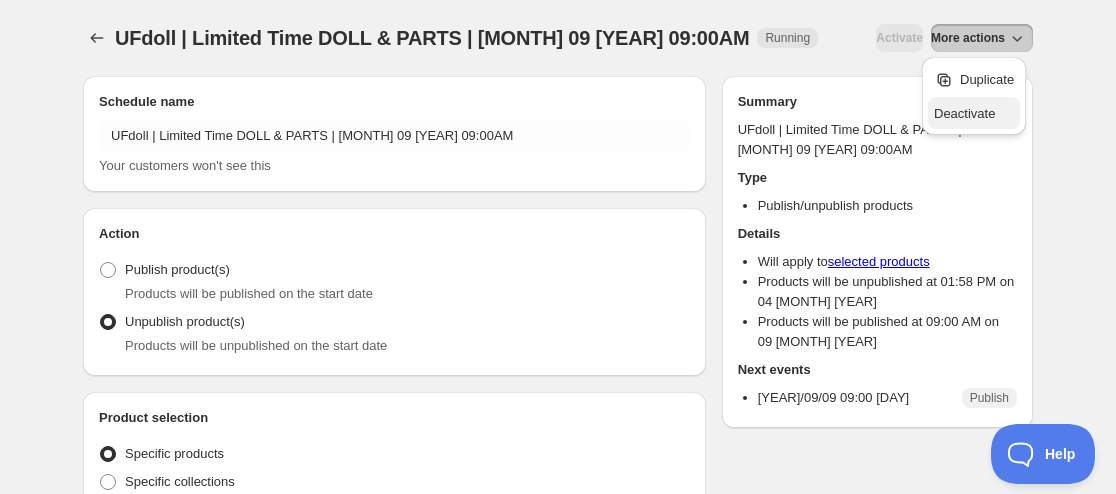 click on "Deactivate" at bounding box center [964, 113] 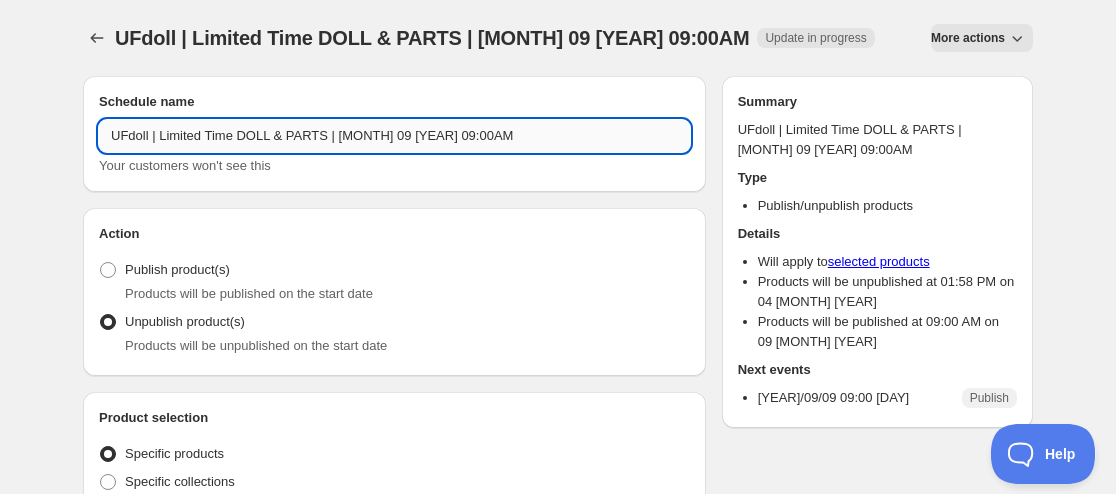 click on "UFdoll | Limited Time DOLL & PARTS | [MONTH] 09 [YEAR] 09:00AM" at bounding box center [394, 136] 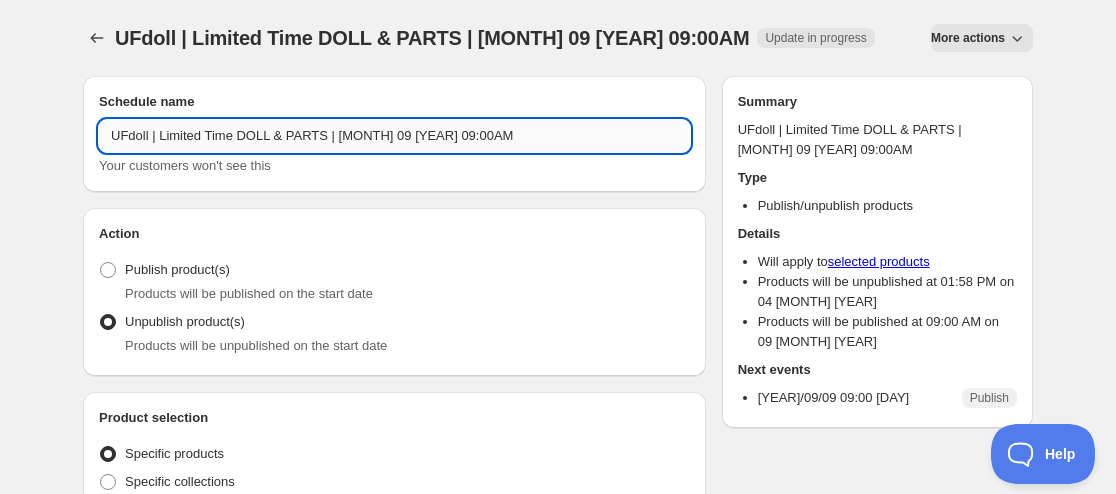 drag, startPoint x: 409, startPoint y: 131, endPoint x: 333, endPoint y: 143, distance: 76.941536 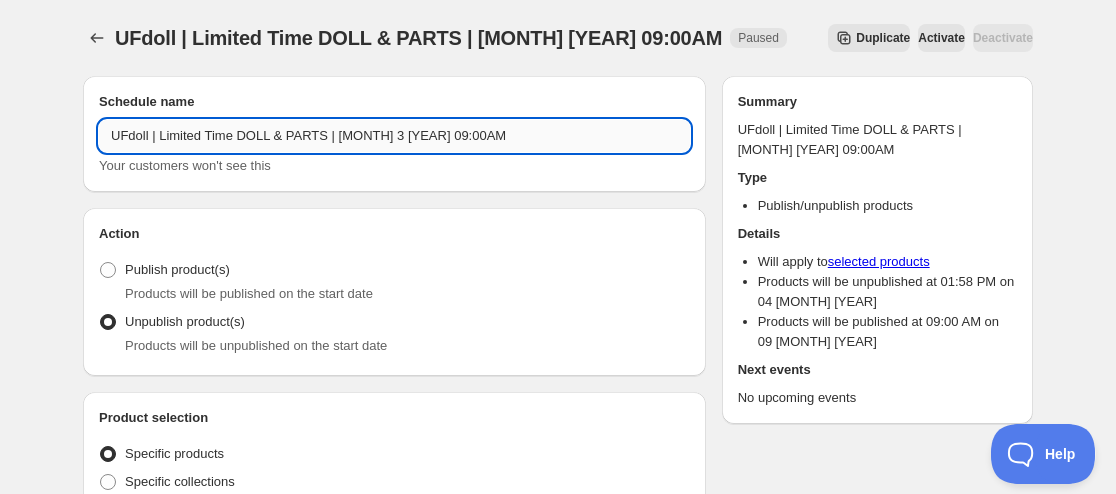 type on "UFdoll | Limited Time DOLL & PARTS | [MONTH] 31 [YEAR] 09:00AM" 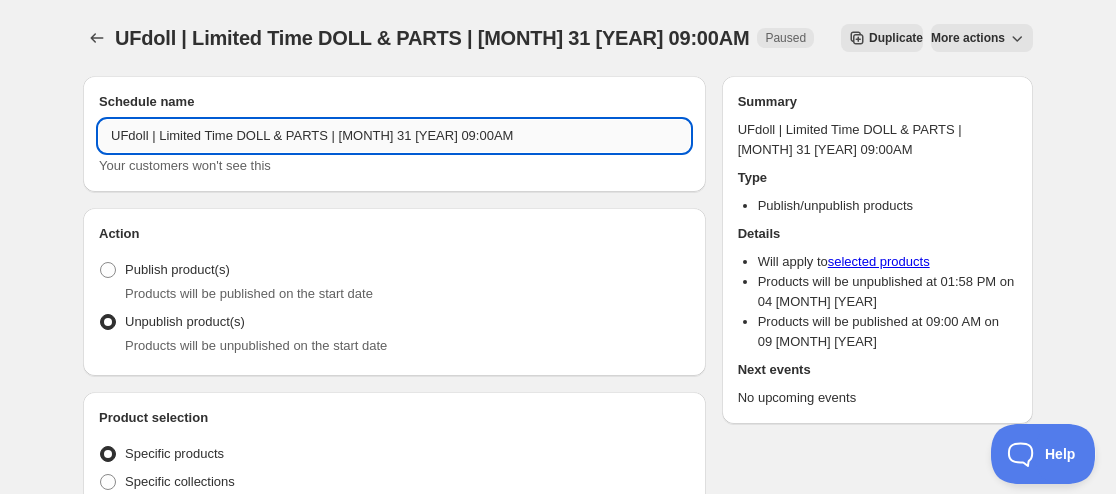 drag, startPoint x: 421, startPoint y: 137, endPoint x: 443, endPoint y: 132, distance: 22.561028 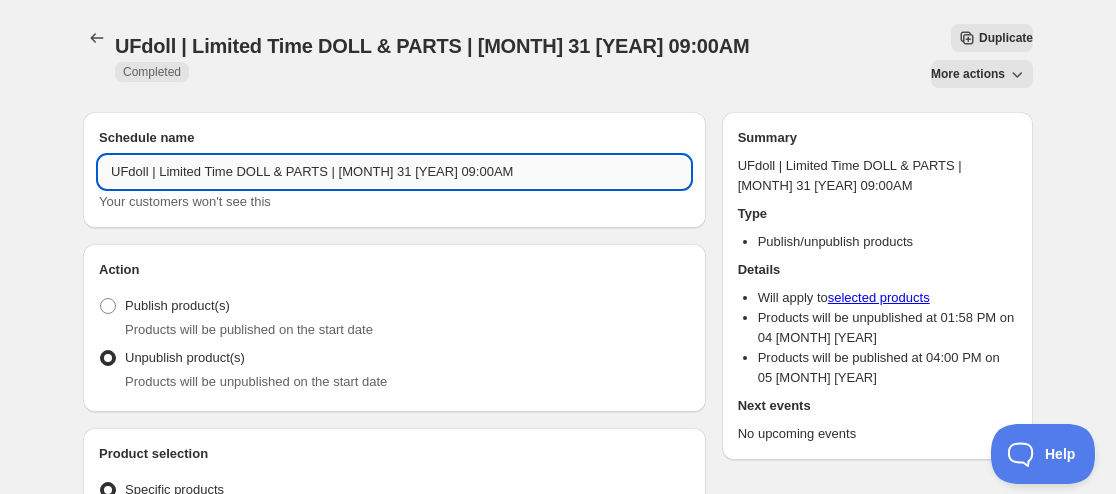drag, startPoint x: 424, startPoint y: 132, endPoint x: 452, endPoint y: 127, distance: 28.442924 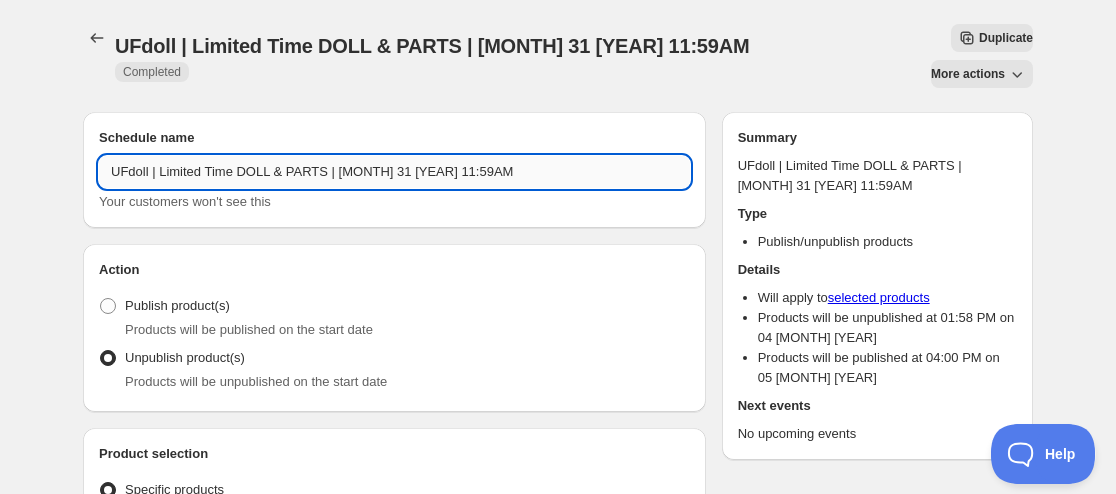 drag, startPoint x: 452, startPoint y: 139, endPoint x: 512, endPoint y: 127, distance: 61.188232 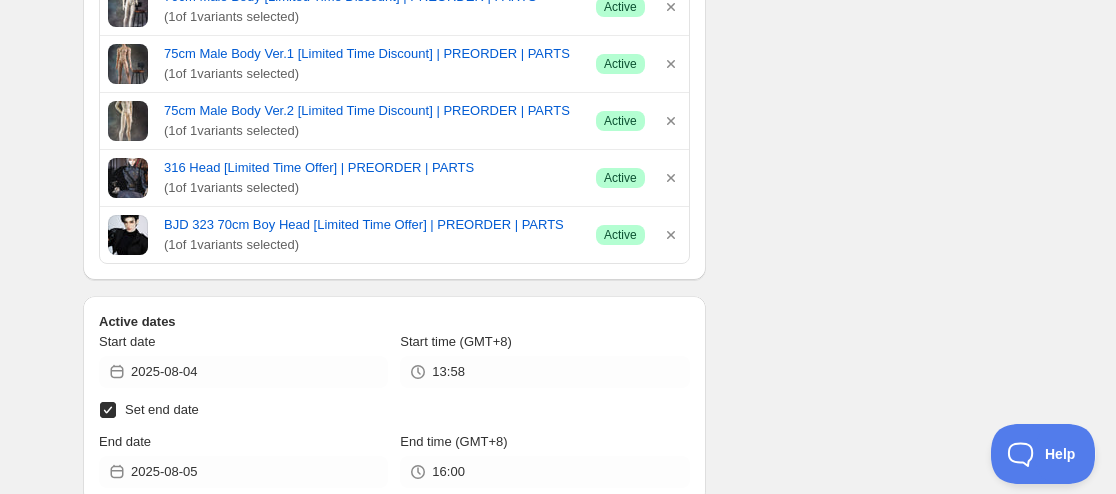 scroll, scrollTop: 1300, scrollLeft: 0, axis: vertical 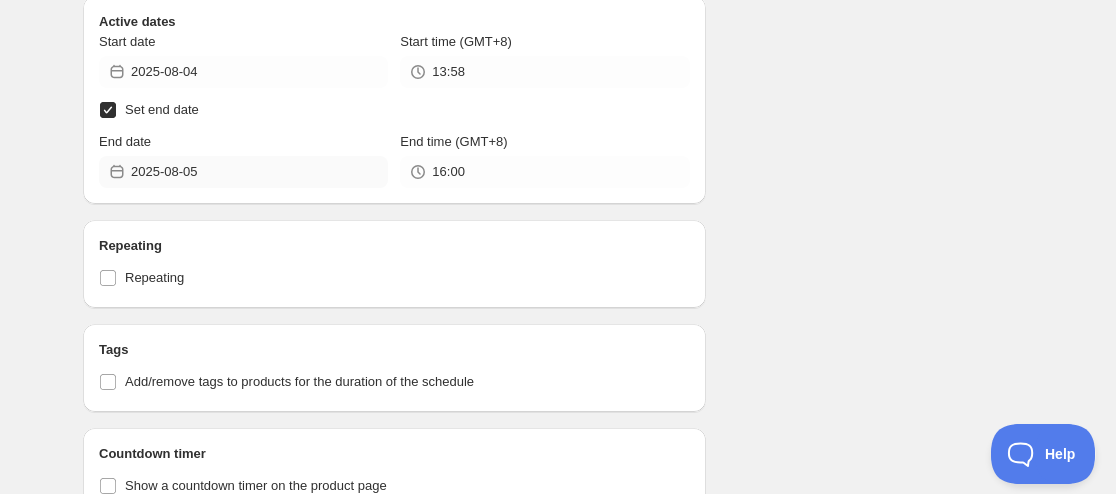 type on "UFdoll | Limited Time DOLL & PARTS | [MONTH] 31 [YEAR] 11:59PM" 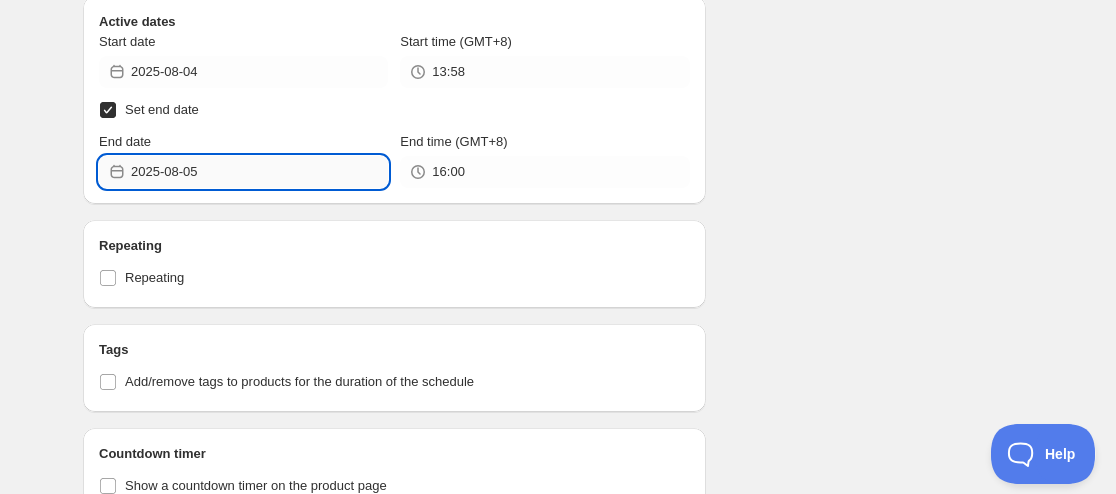 click on "2025-08-05" at bounding box center (259, 172) 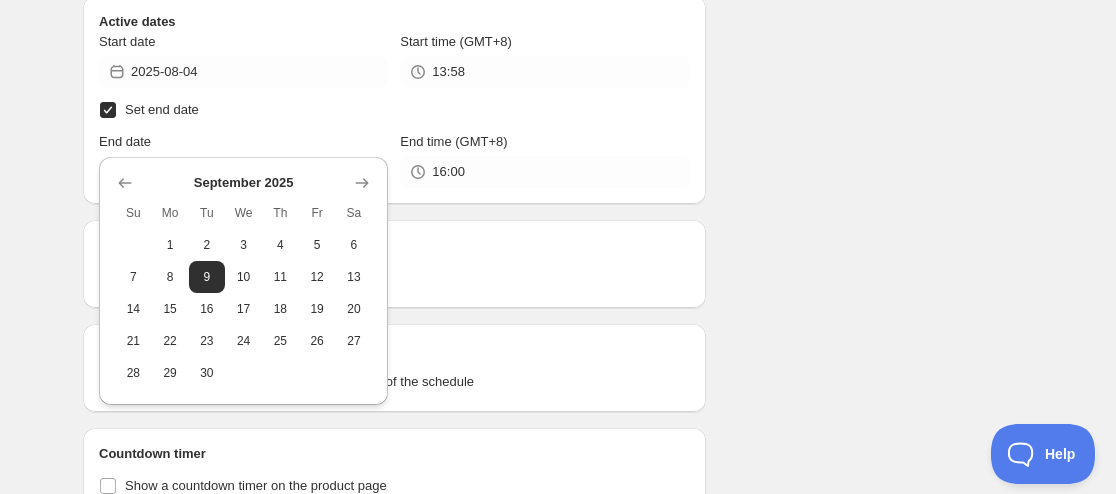 click on "Set end date" at bounding box center (162, 109) 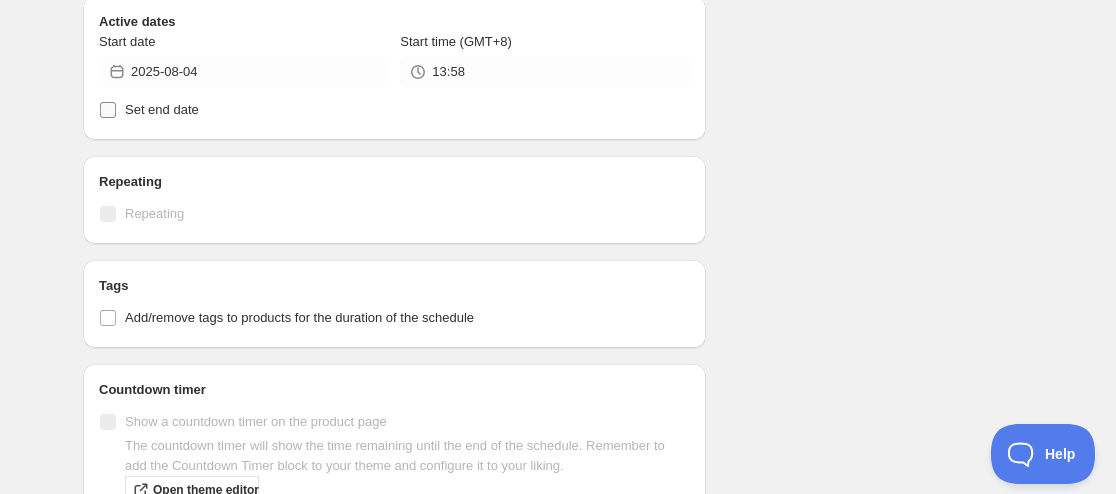 click on "Set end date" at bounding box center [162, 109] 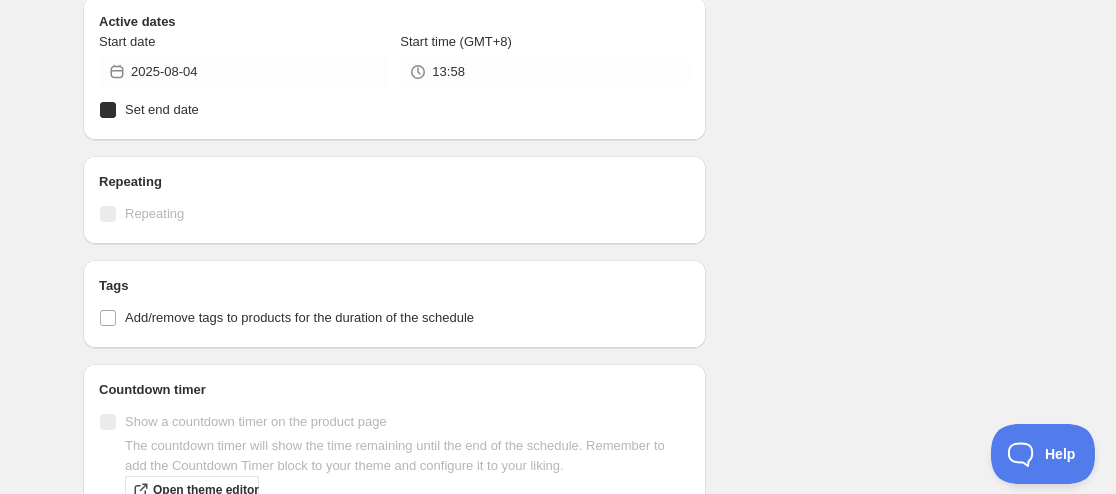 checkbox on "true" 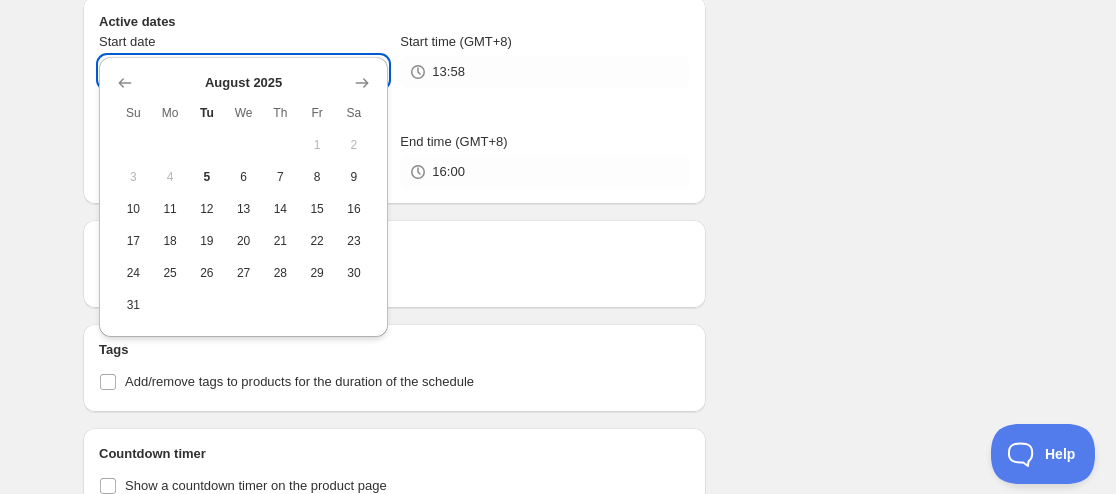 click on "2025-08-04" at bounding box center (259, 72) 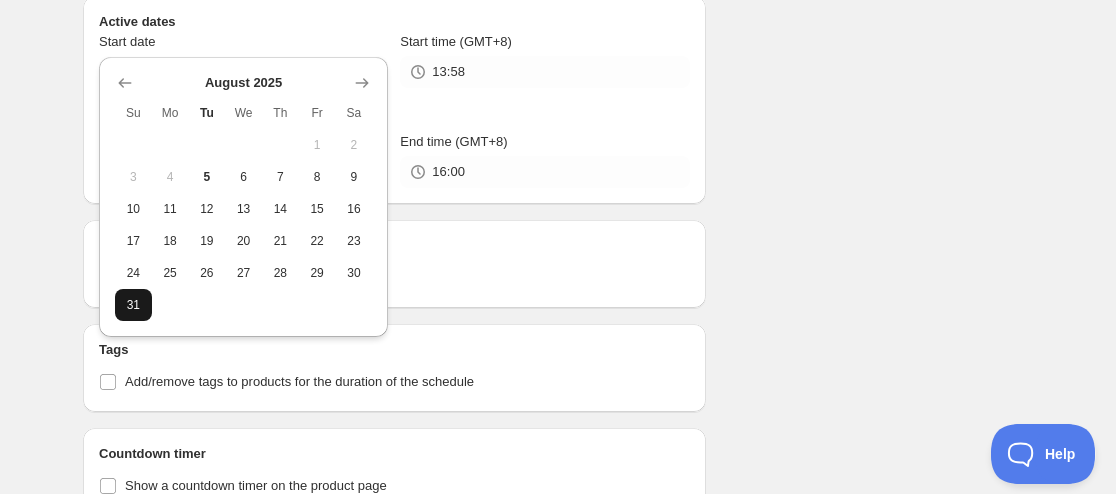 click on "31" at bounding box center [133, 305] 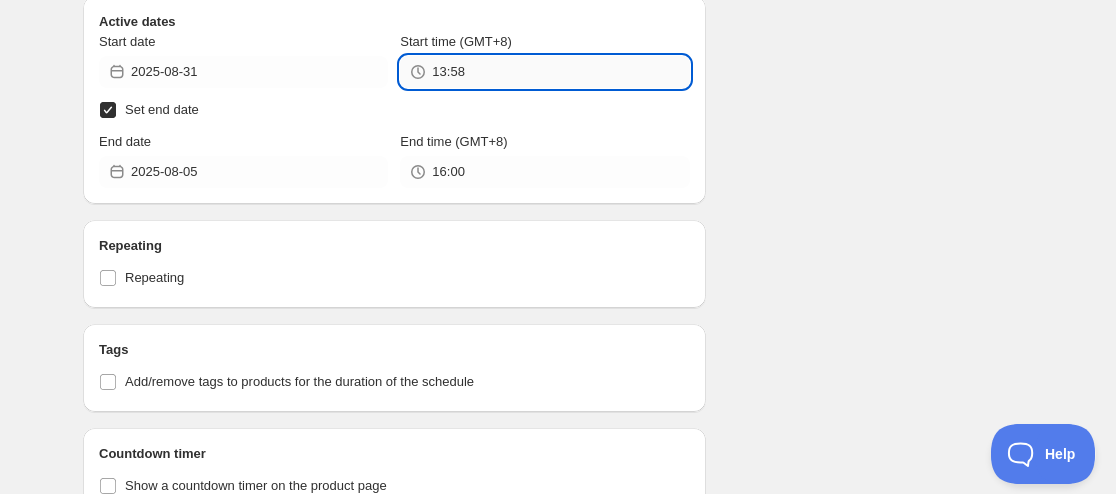 click on "13:58" at bounding box center (560, 72) 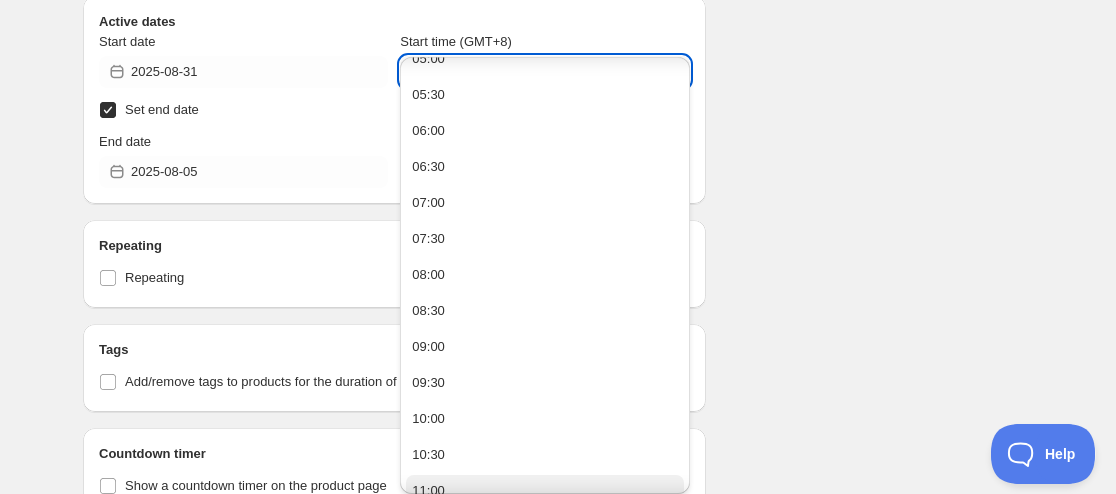 scroll, scrollTop: 500, scrollLeft: 0, axis: vertical 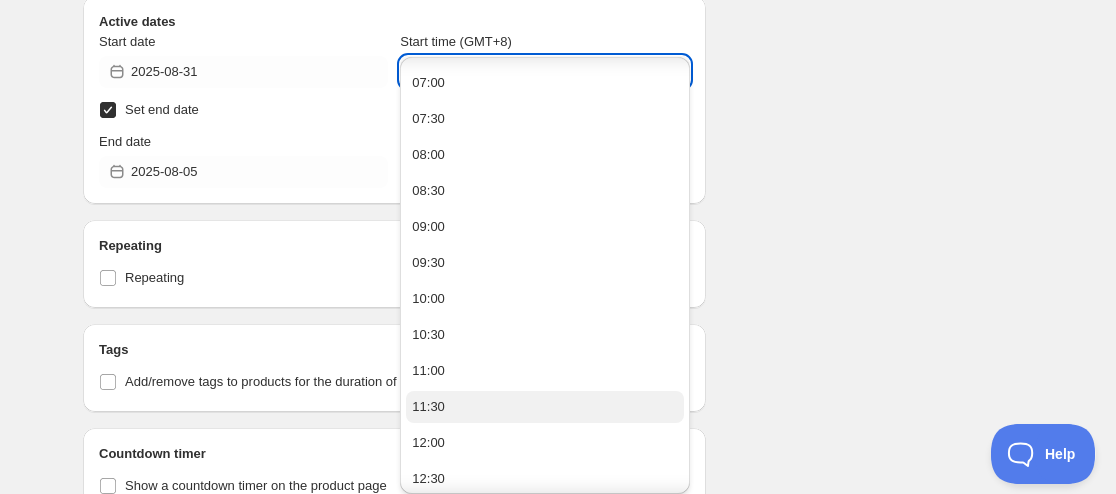 click on "11:30" at bounding box center (544, 407) 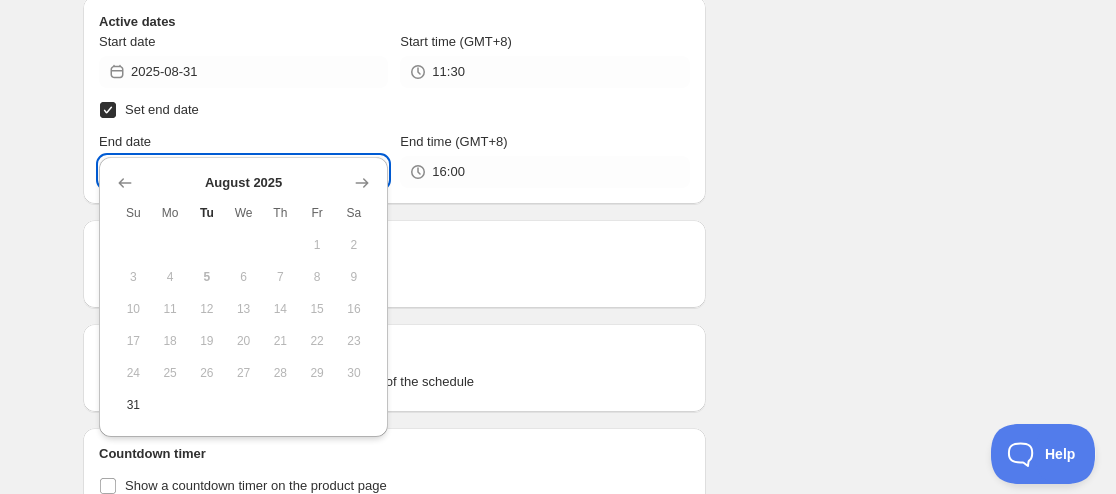 click on "2025-08-05" at bounding box center [259, 172] 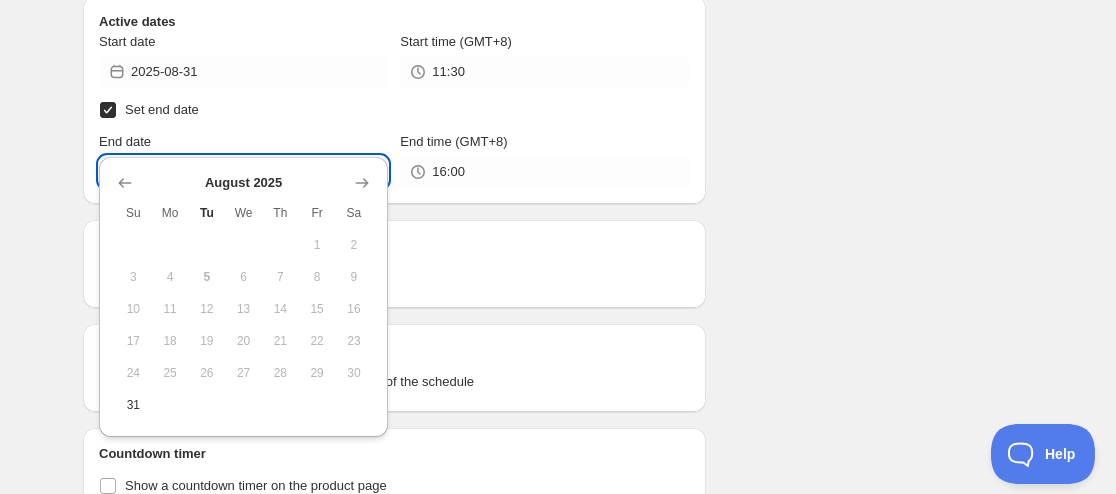 click on "Repeating Repeating" at bounding box center [394, 264] 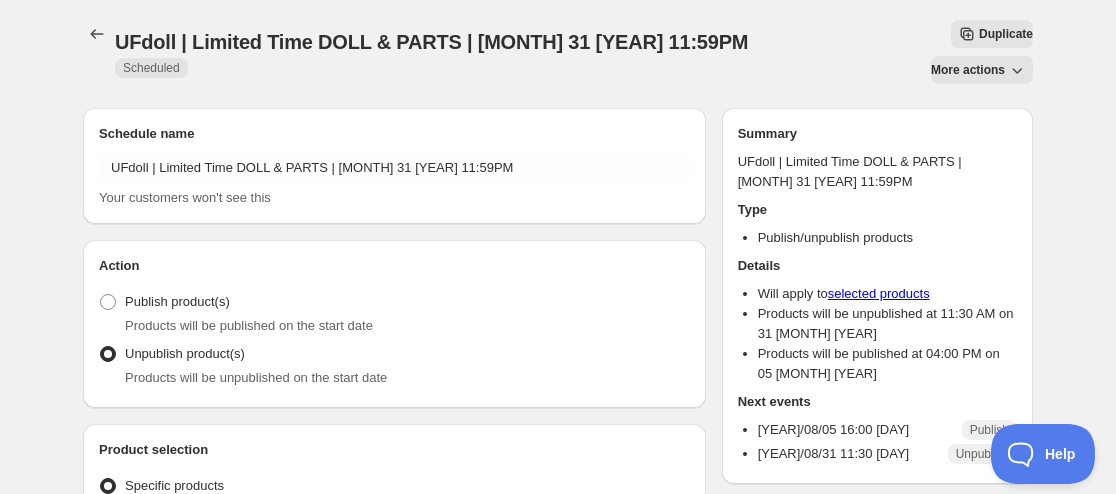 scroll, scrollTop: 0, scrollLeft: 0, axis: both 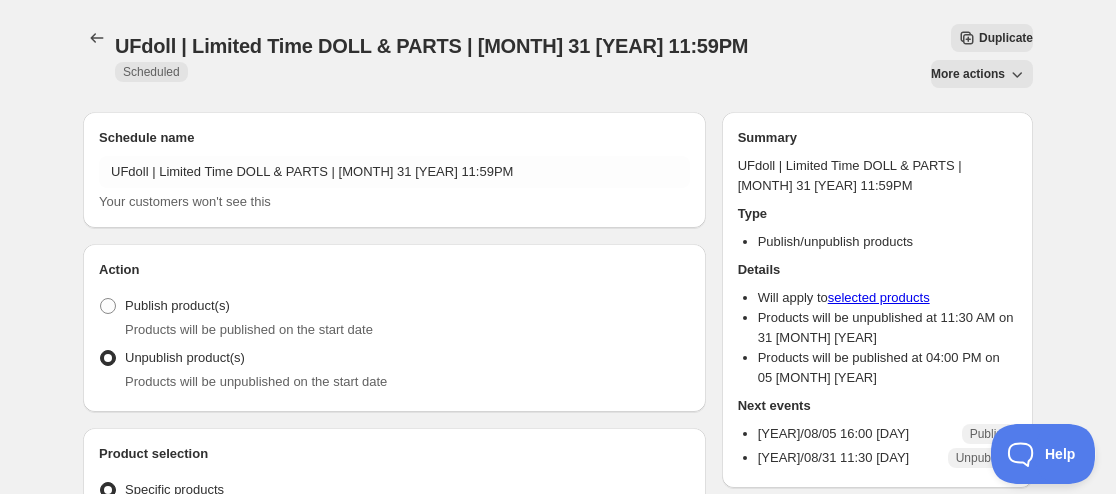 drag, startPoint x: 471, startPoint y: 391, endPoint x: 712, endPoint y: 504, distance: 266.17664 